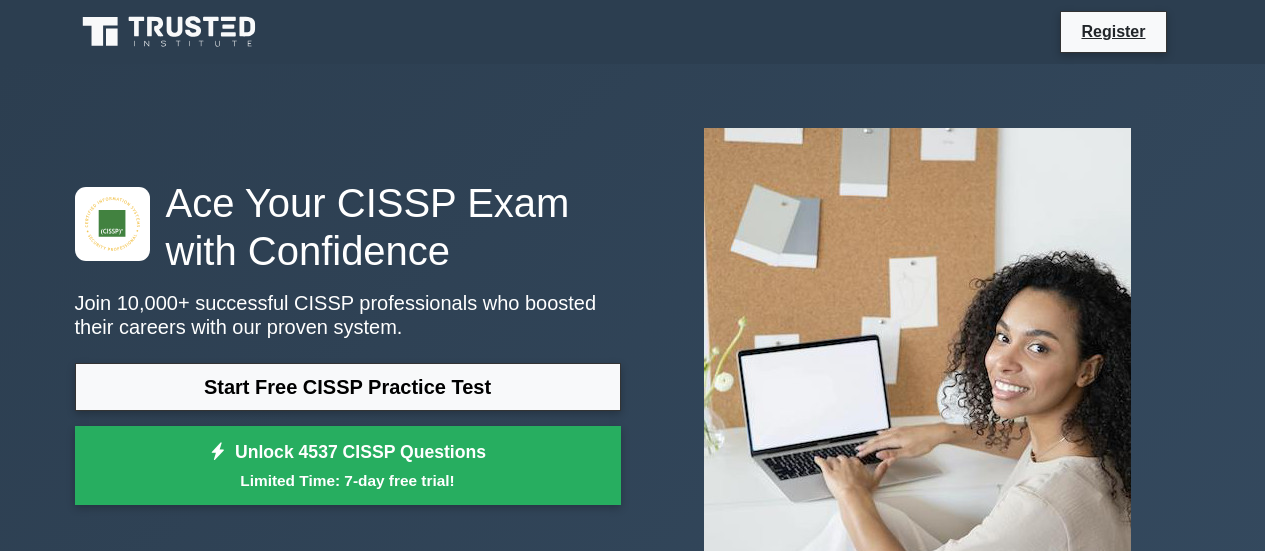 scroll, scrollTop: 106, scrollLeft: 0, axis: vertical 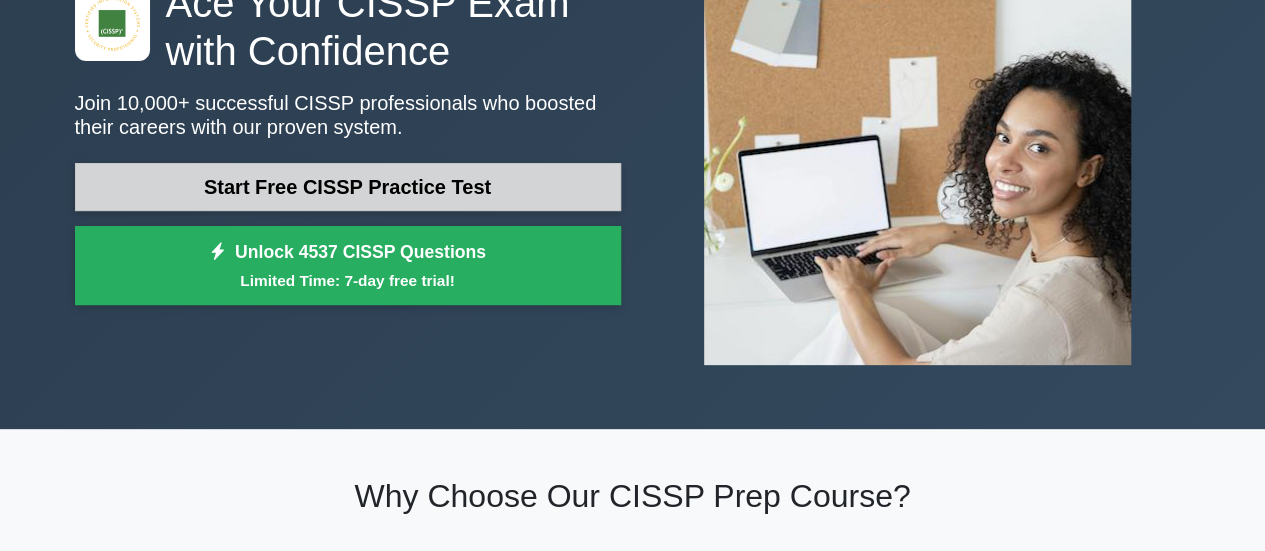 click on "Start Free CISSP Practice Test" at bounding box center [348, 187] 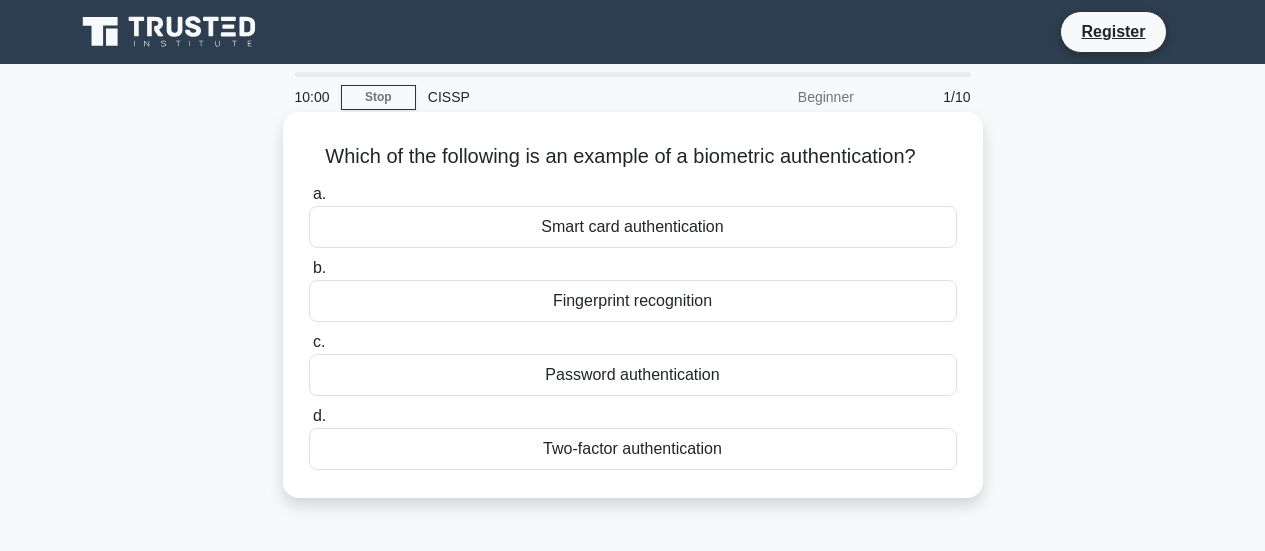 scroll, scrollTop: 0, scrollLeft: 0, axis: both 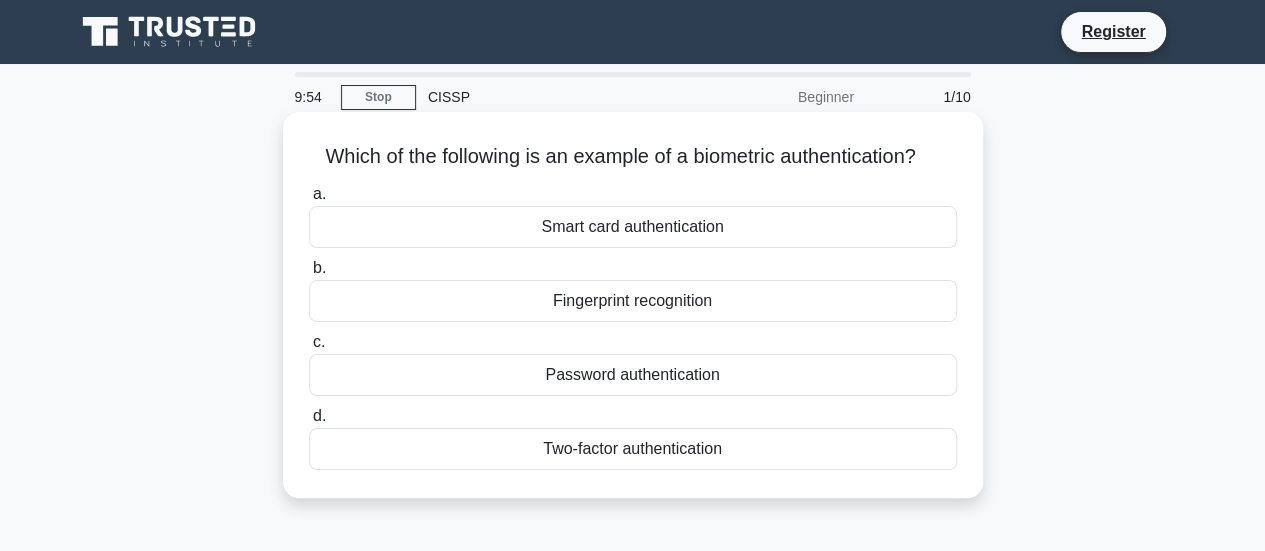click on "Fingerprint recognition" at bounding box center [633, 301] 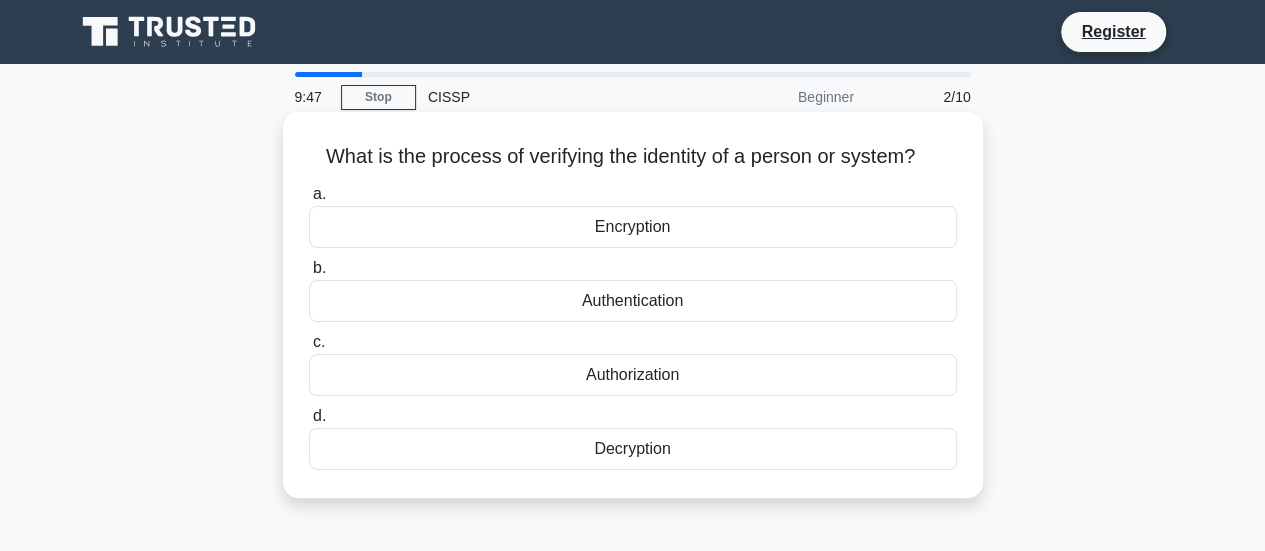 click on "Authentication" at bounding box center [633, 301] 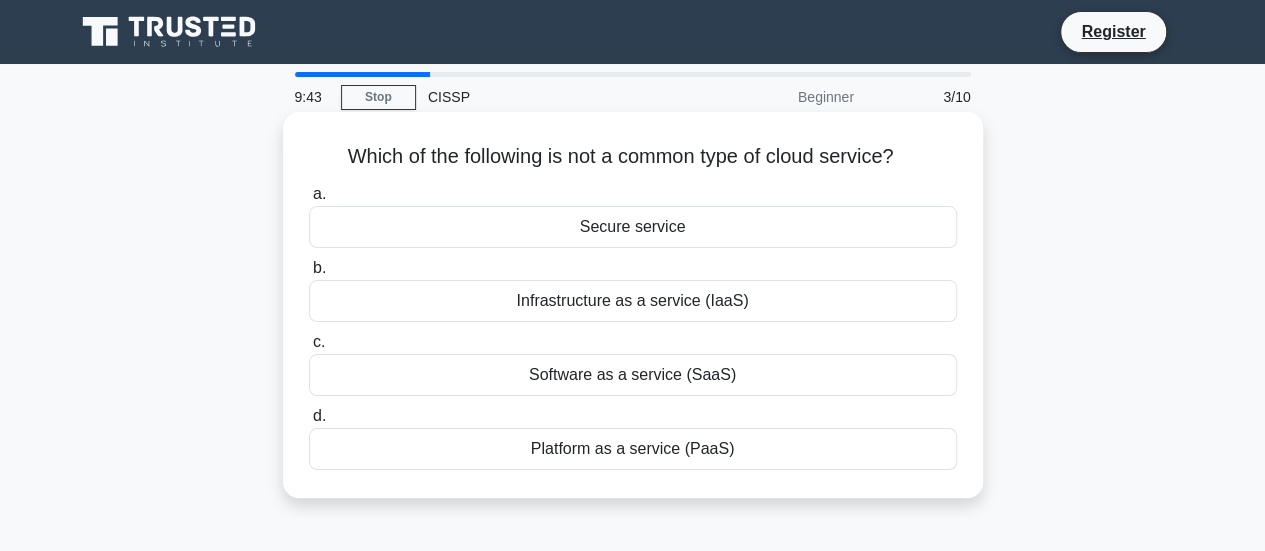 click on "Secure service" at bounding box center [633, 227] 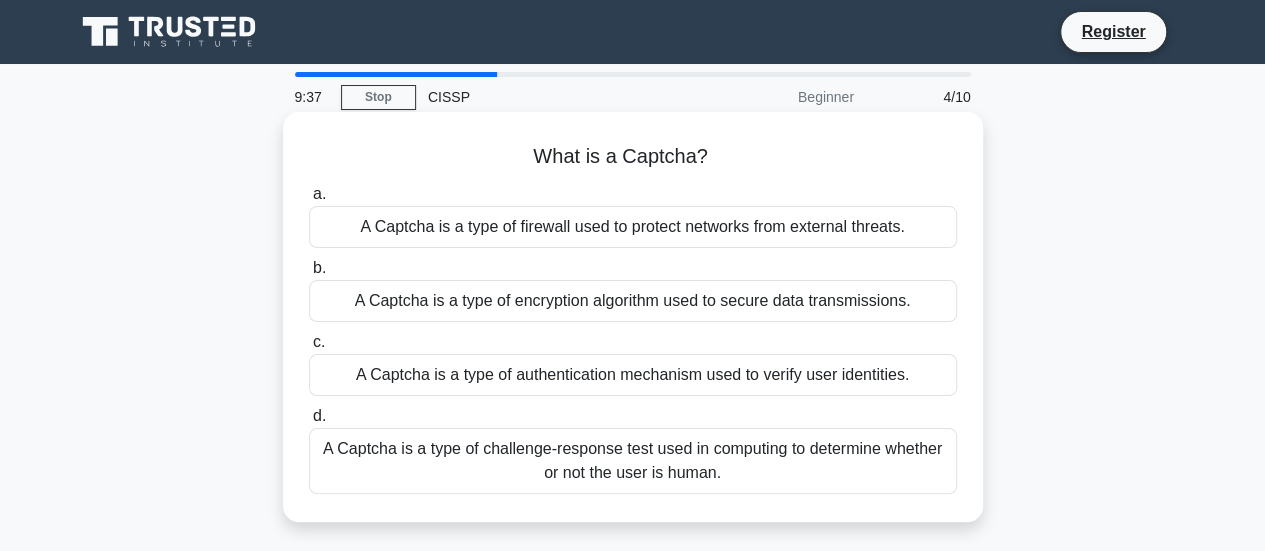click on "A Captcha is a type of challenge-response test used in computing to determine whether or not the user is human." at bounding box center [633, 461] 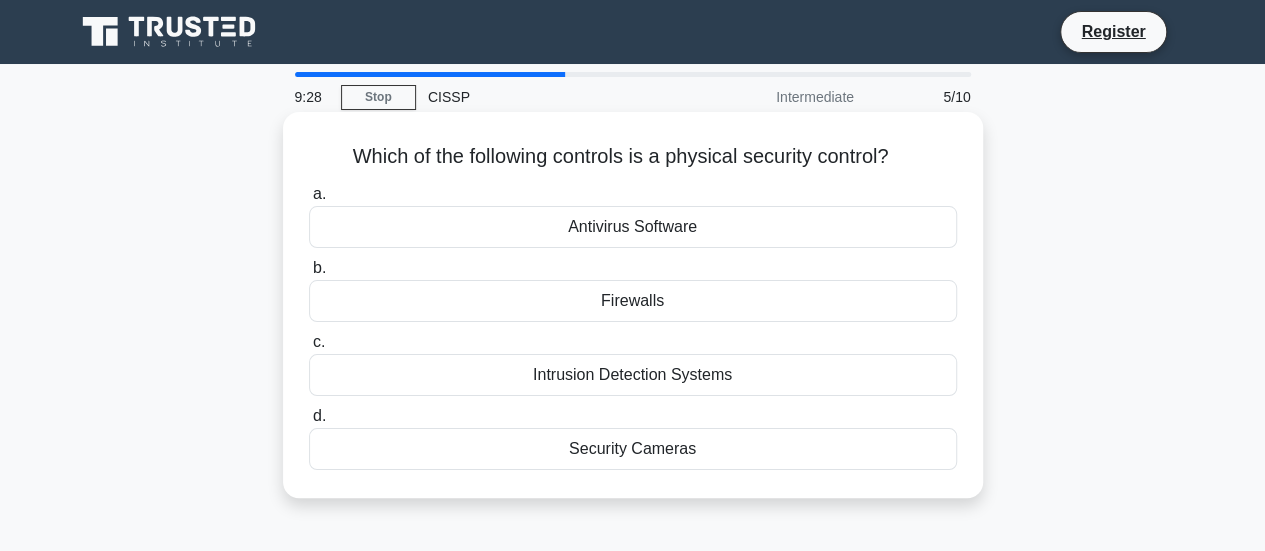 click on "Security Cameras" at bounding box center (633, 449) 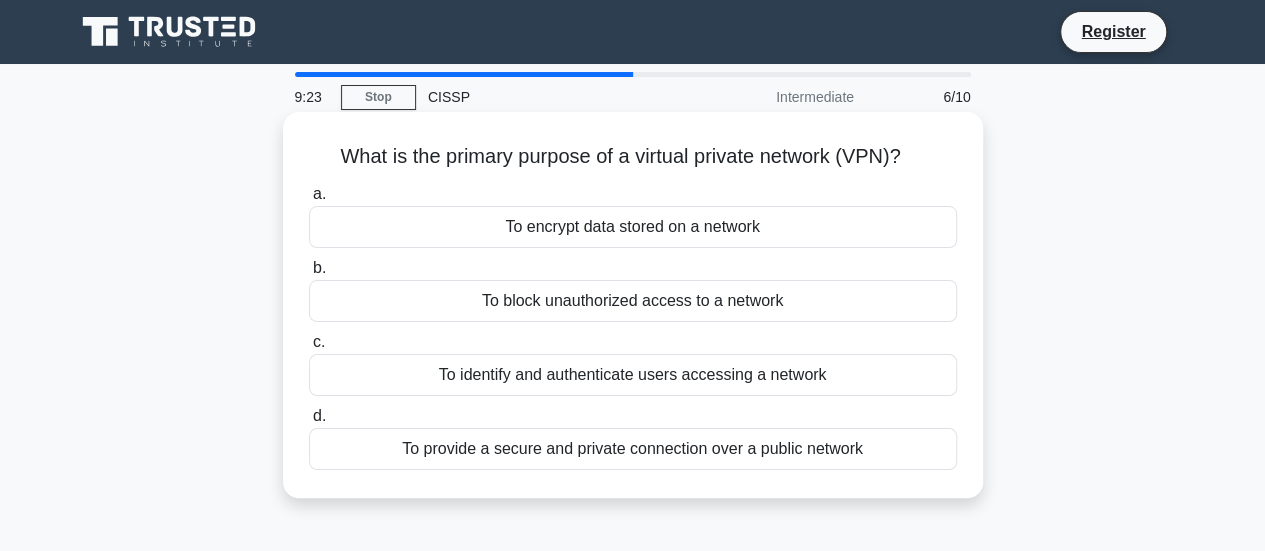 click on "To provide a secure and private connection over a public network" at bounding box center (633, 449) 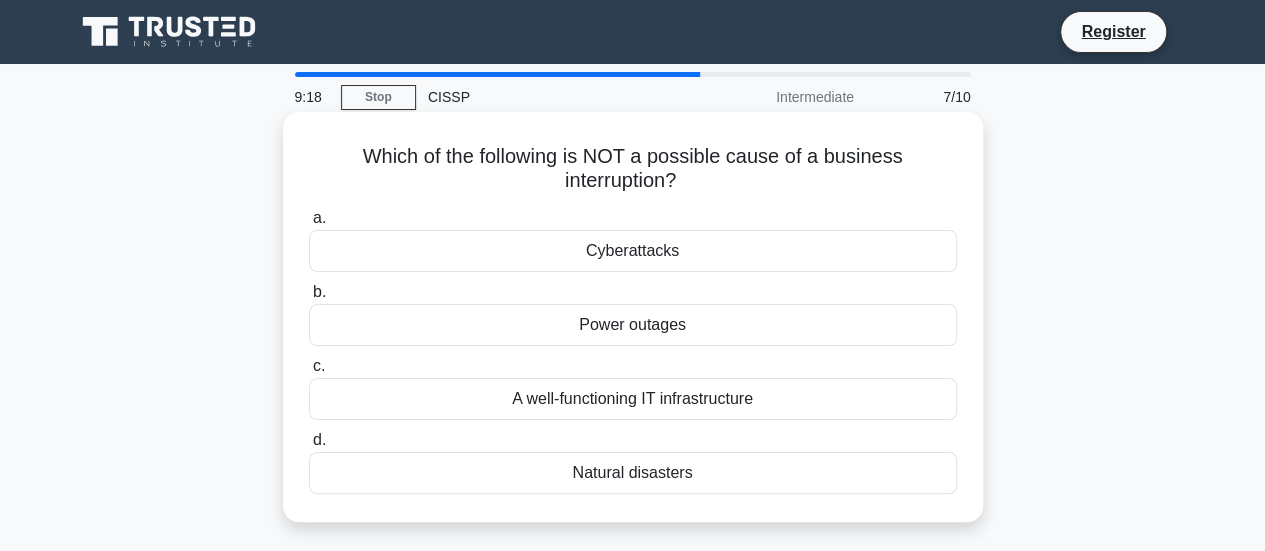 click on "A well-functioning IT infrastructure" at bounding box center [633, 399] 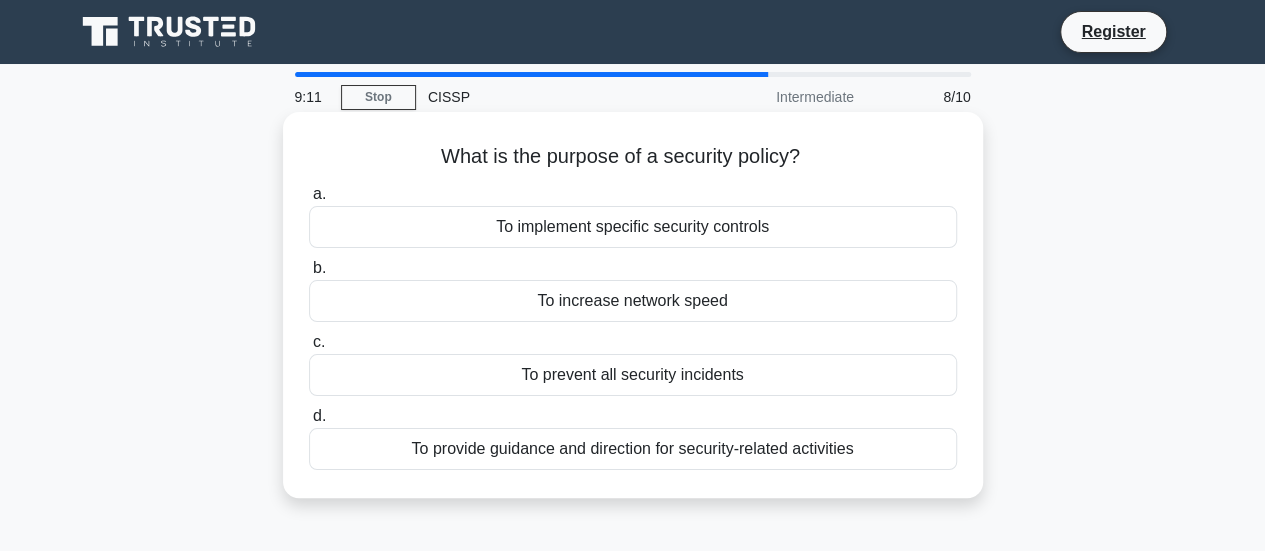 click on "To provide guidance and direction for security-related activities" at bounding box center [633, 449] 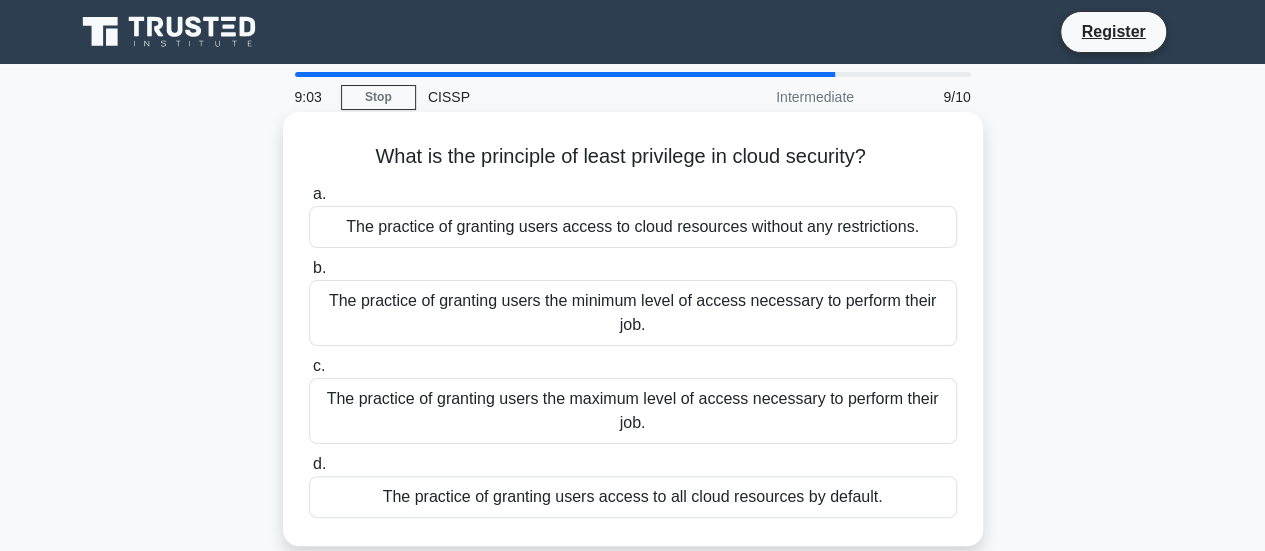 click on "The practice of granting users the minimum level of access necessary to perform their job." at bounding box center [633, 313] 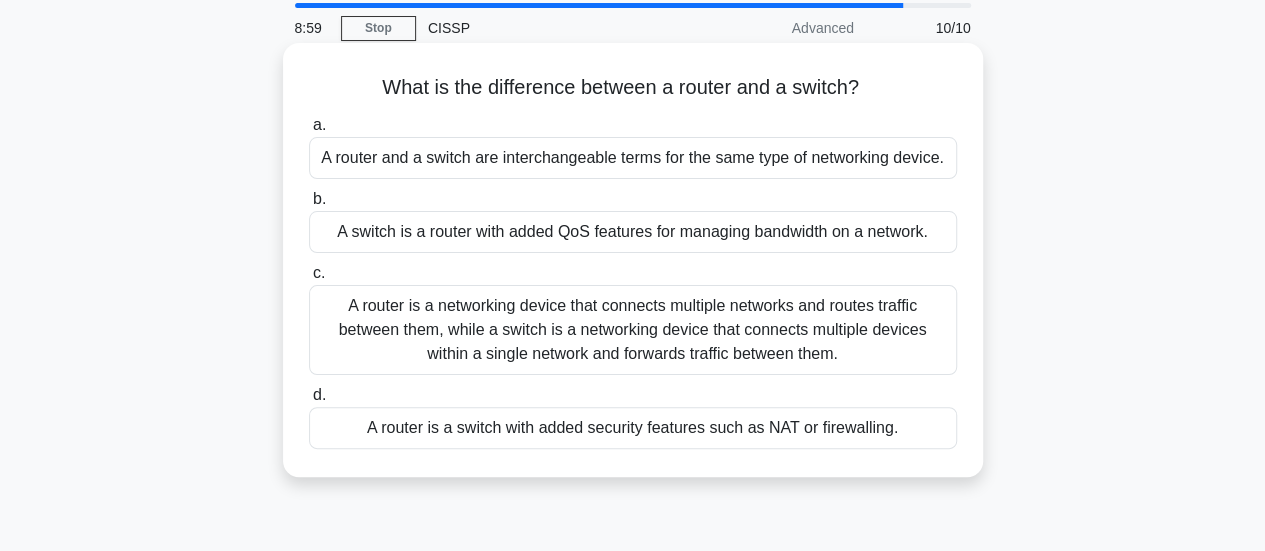 scroll, scrollTop: 100, scrollLeft: 0, axis: vertical 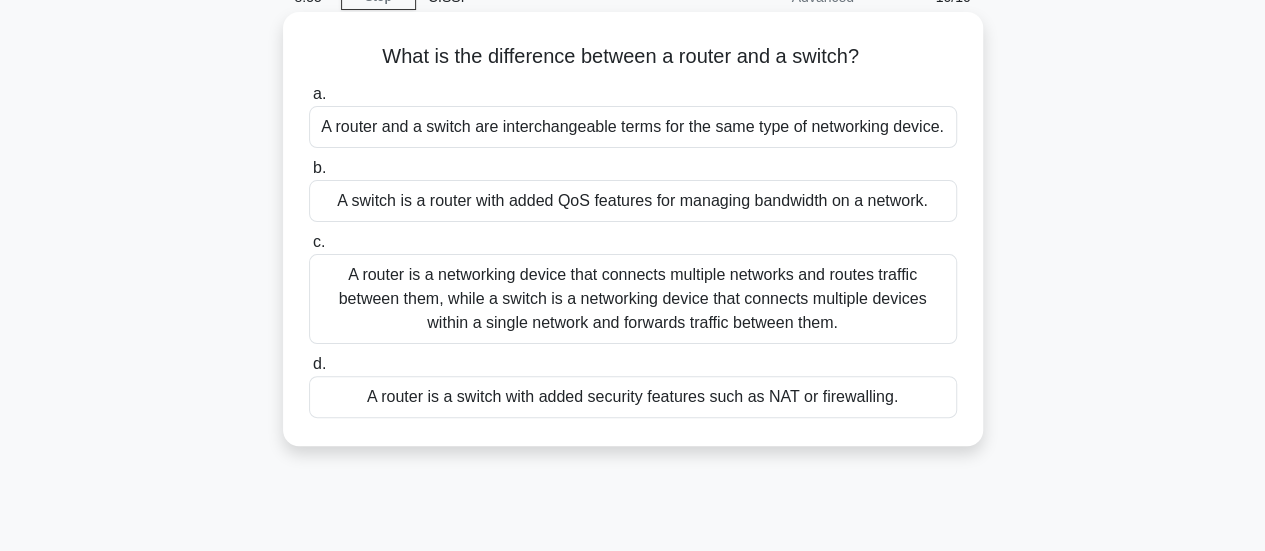 click on "A router is a networking device that connects multiple networks and routes traffic between them, while a switch is a networking device that connects multiple devices within a single network and forwards traffic between them." at bounding box center (633, 299) 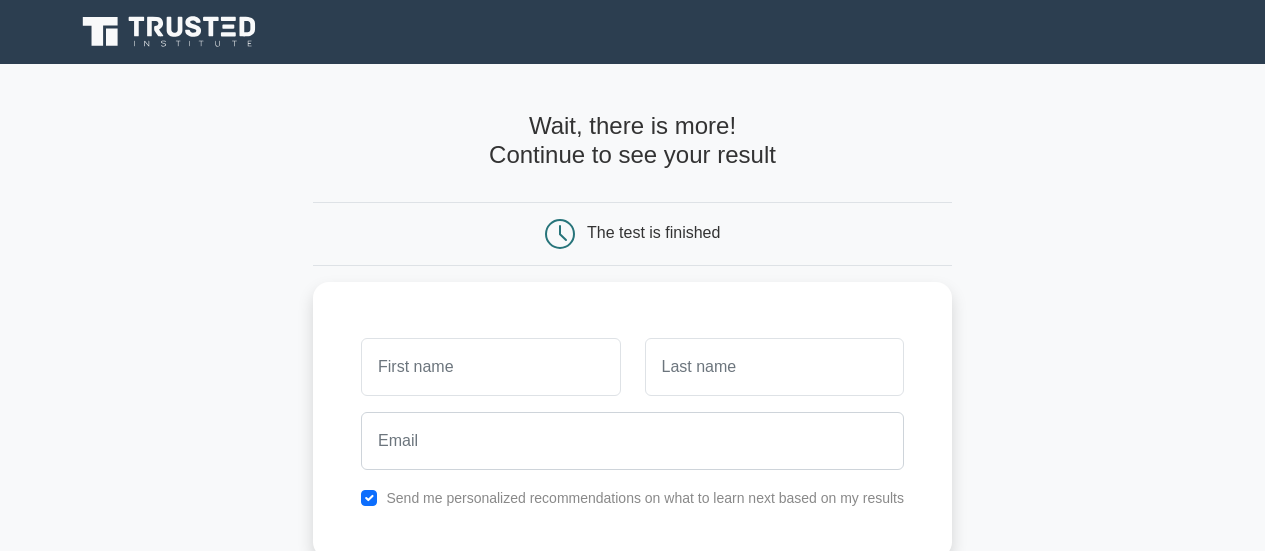scroll, scrollTop: 0, scrollLeft: 0, axis: both 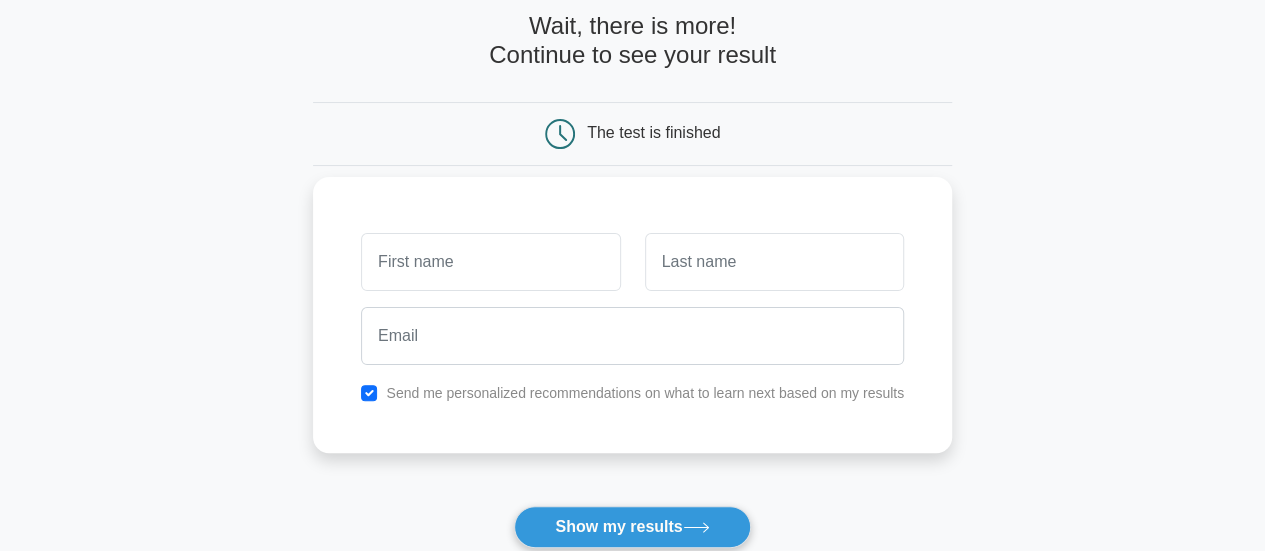 click at bounding box center (490, 262) 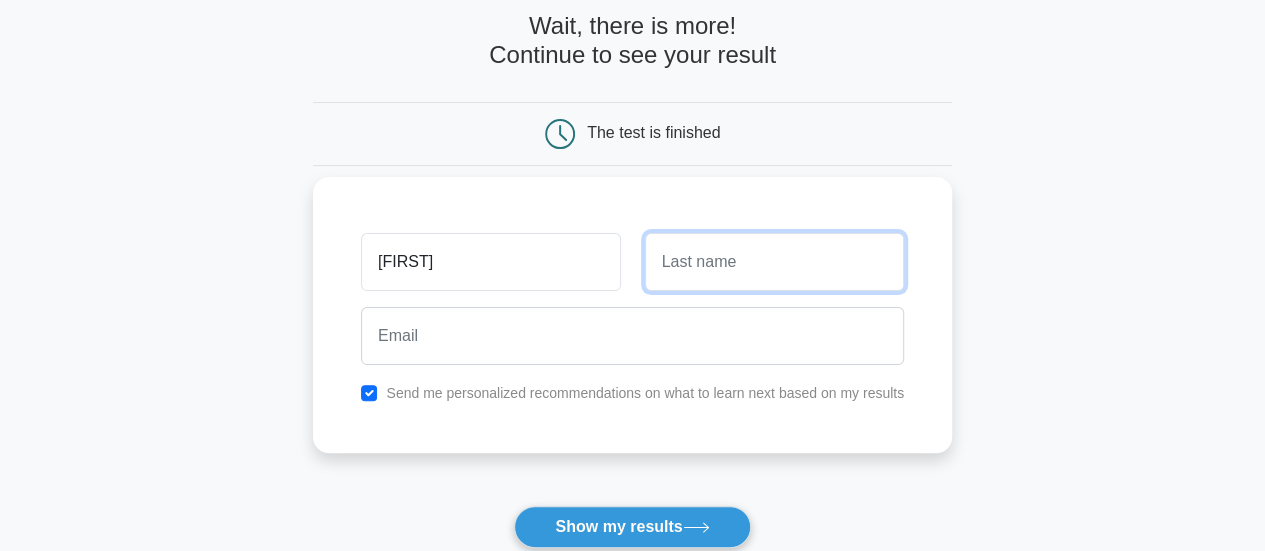 click at bounding box center [774, 262] 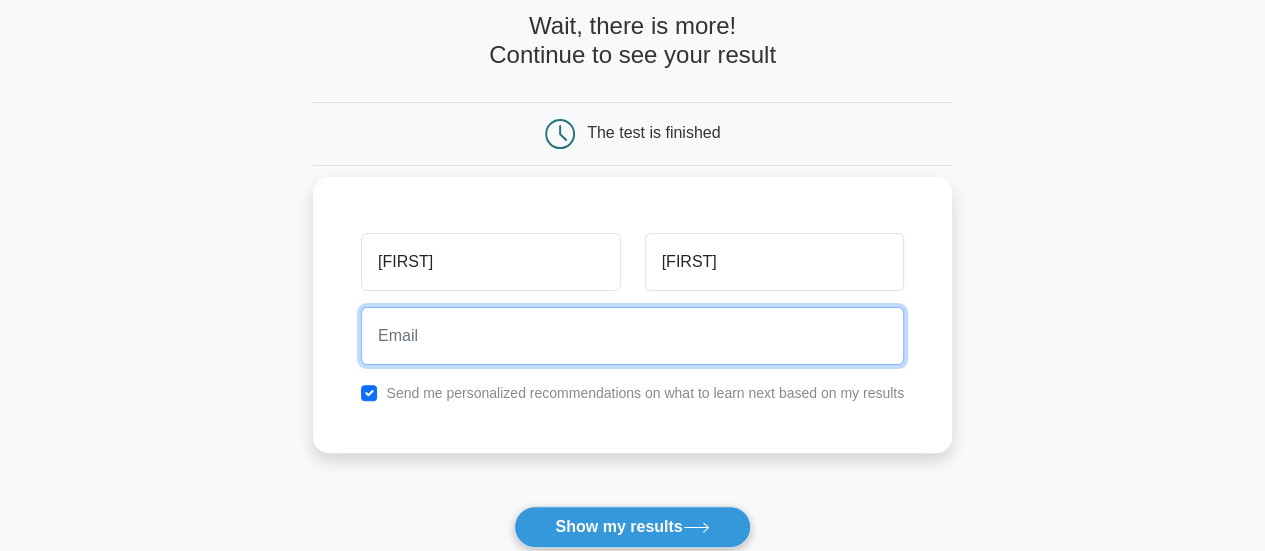click at bounding box center (632, 336) 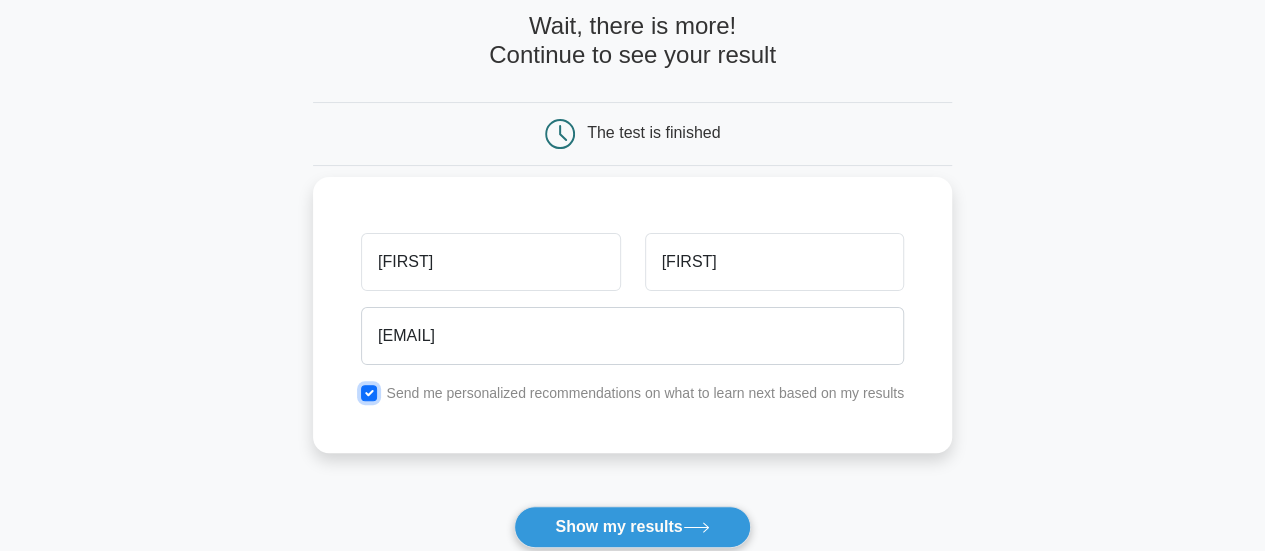click at bounding box center [369, 393] 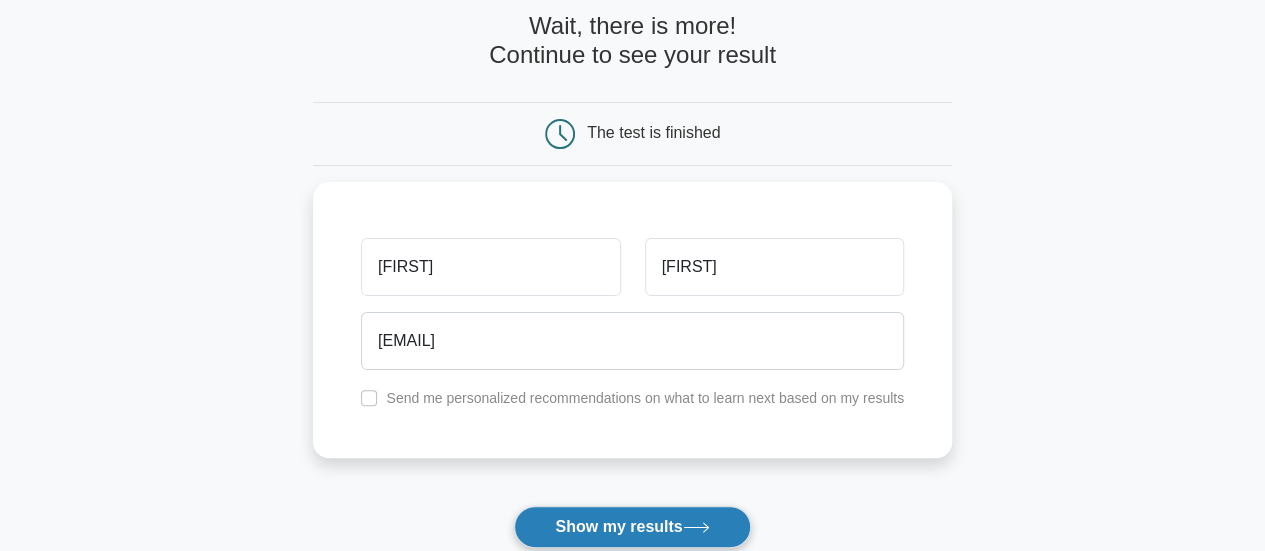 click on "Show my results" at bounding box center (632, 527) 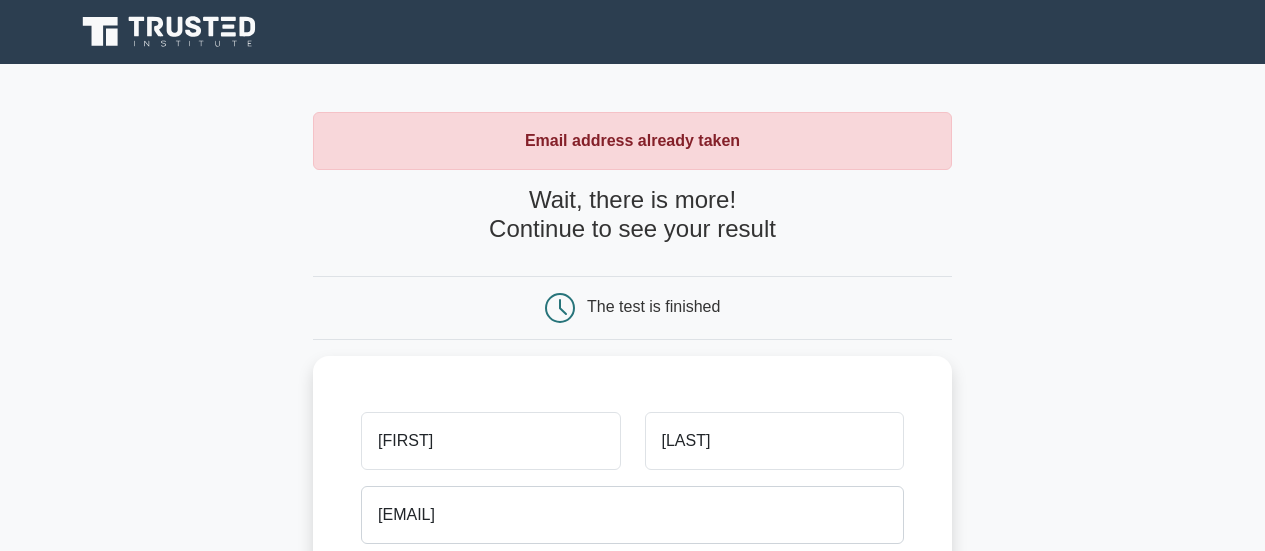 scroll, scrollTop: 0, scrollLeft: 0, axis: both 